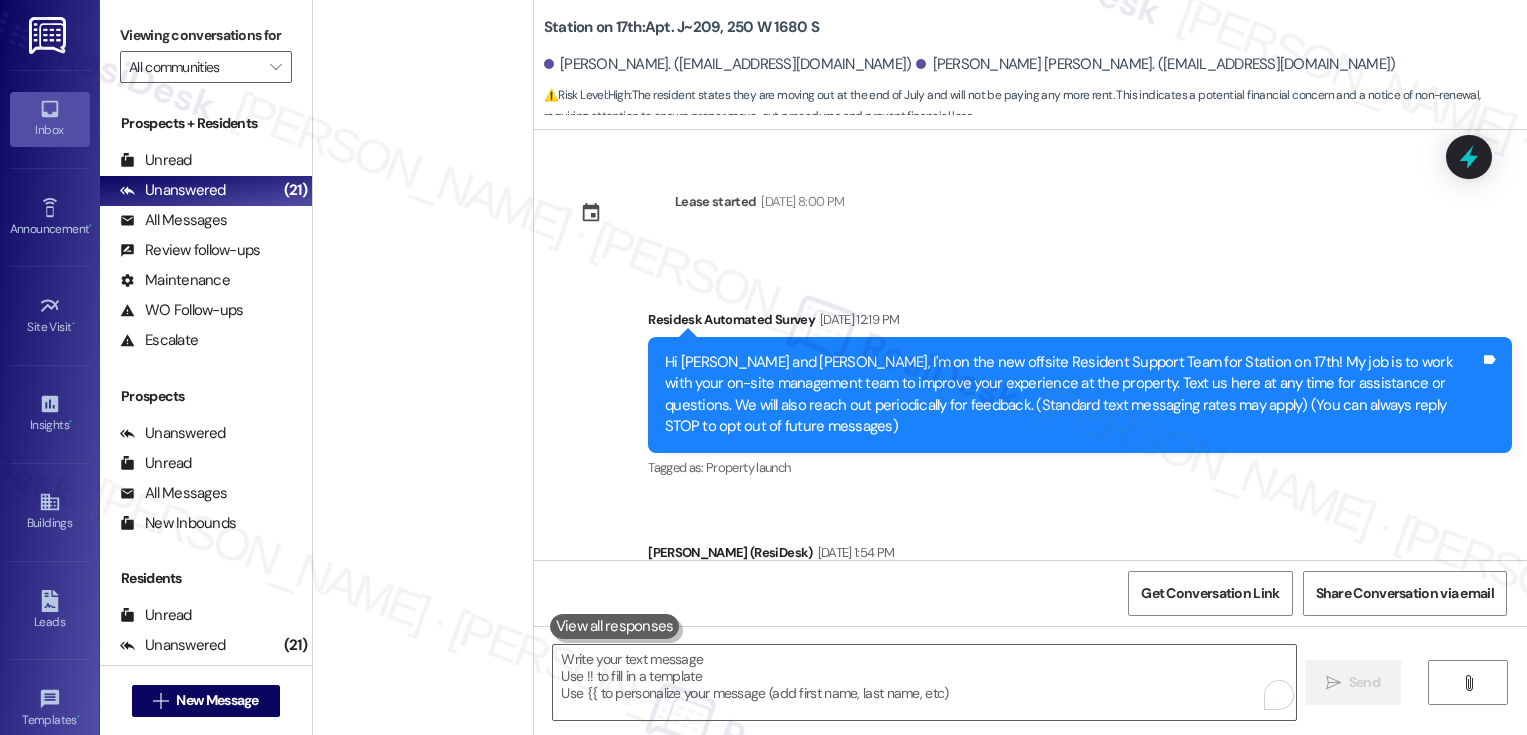 scroll, scrollTop: 0, scrollLeft: 0, axis: both 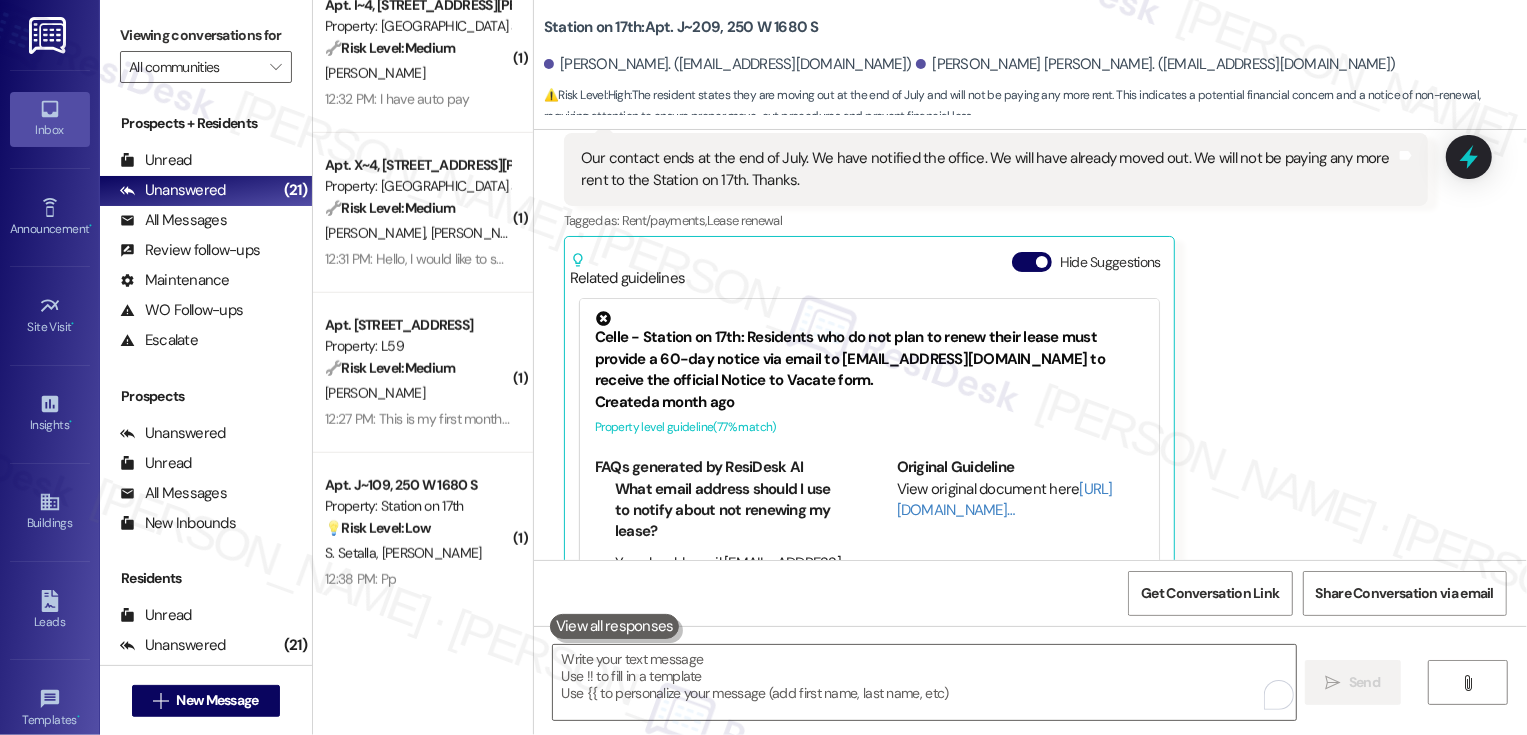 click on "[PERSON_NAME]   Neutral 12:38 PM Our contact ends at the end of July. We have notified the office. We will have already moved out. We will not be paying any more rent to the Station on 17th. Thanks. Tags and notes Tagged as:   Rent/payments ,  Click to highlight conversations about Rent/payments Lease renewal Click to highlight conversations about Lease renewal  Related guidelines Hide Suggestions Celle - Station on 17th: Residents who do not plan to renew their lease must provide a 60-day notice via email to [EMAIL_ADDRESS][DOMAIN_NAME] to receive the official Notice to Vacate form.
Created  a month ago Property level guideline  ( 77 % match) FAQs generated by ResiDesk AI What email address should I use to notify about not renewing my lease? You should email [EMAIL_ADDRESS][DOMAIN_NAME] if you do not plan to renew your lease. How many days notice do I need to give if I'm not renewing my lease? A 60-day notice is required if you're not planning to renew your lease. Can I give notice to vacate over the phone?  ( 72" at bounding box center [996, 337] 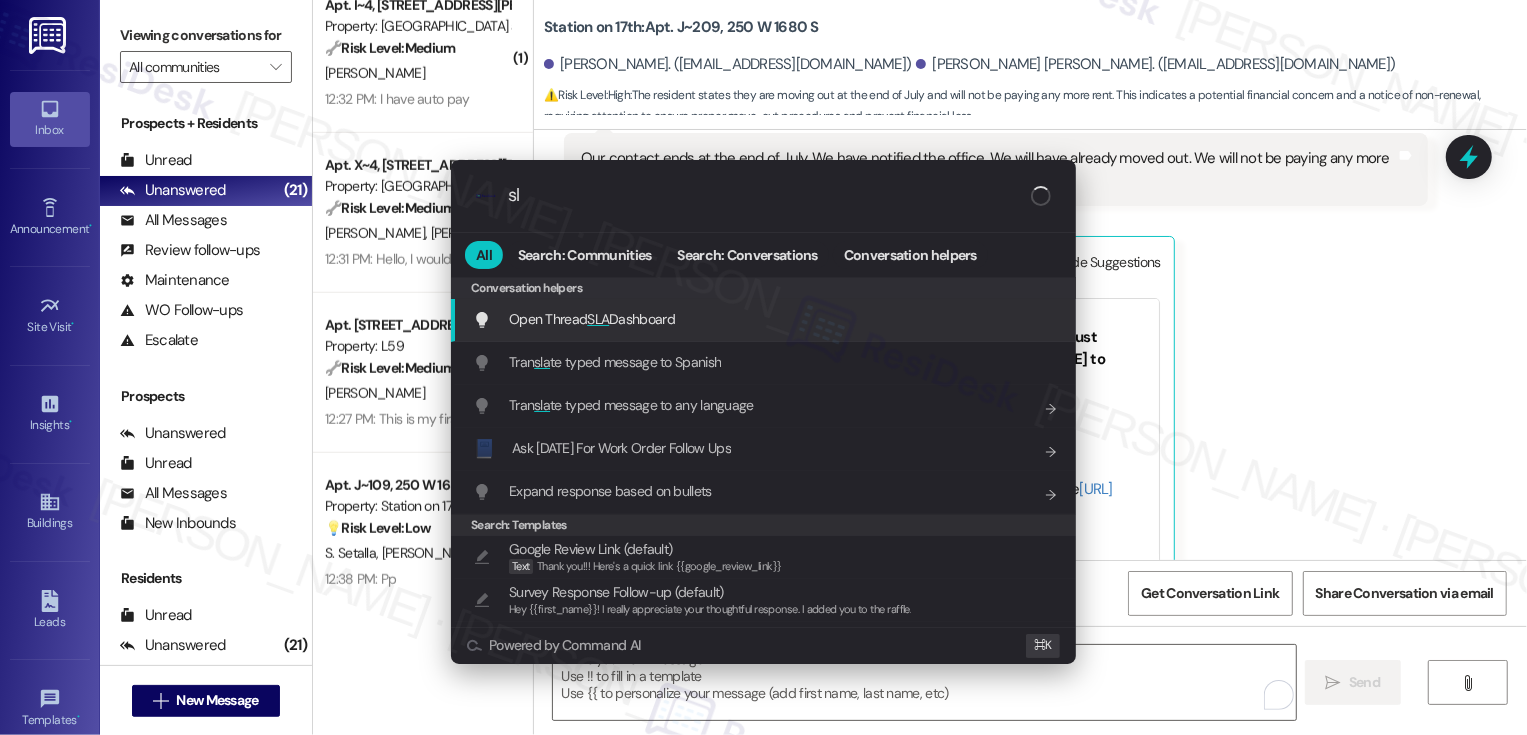 type on "sla" 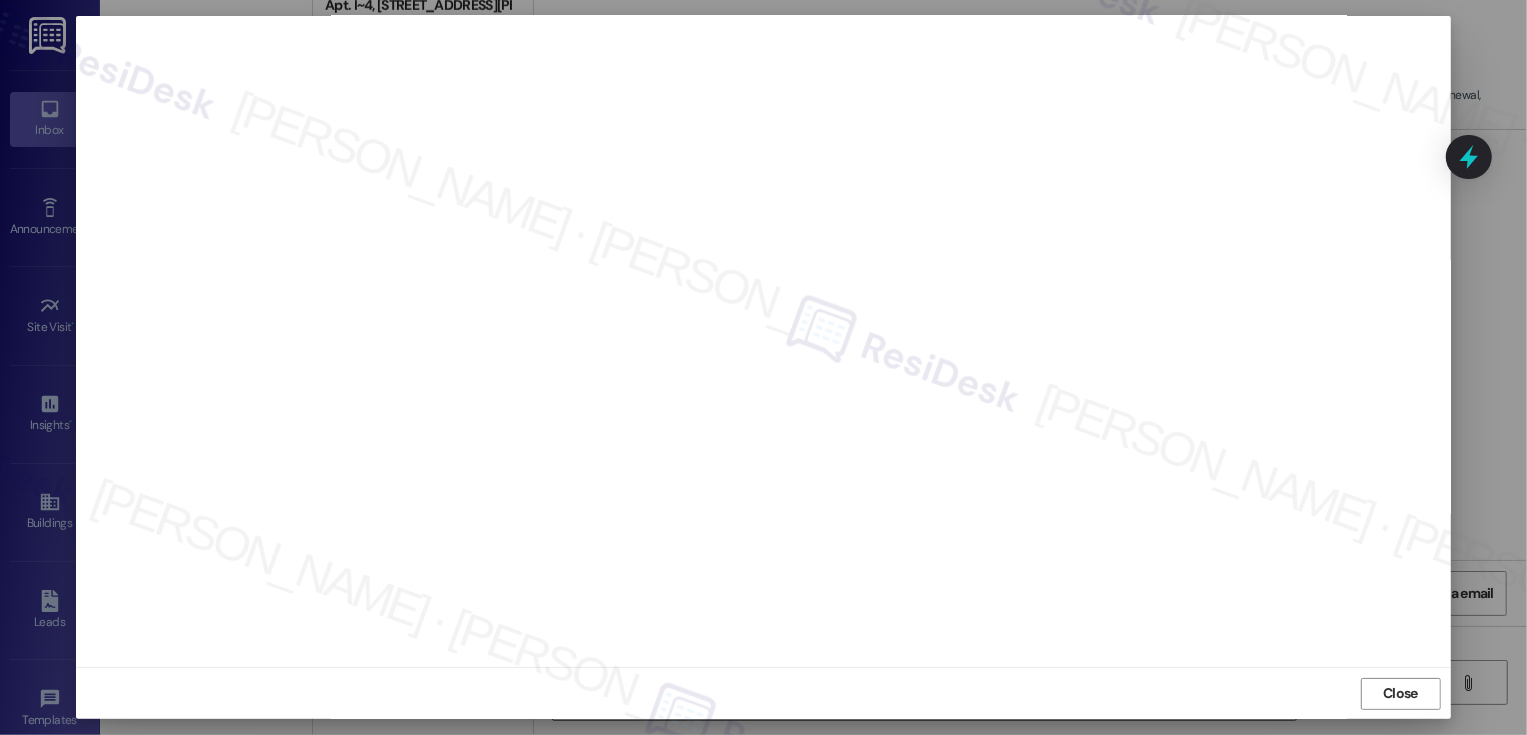 scroll, scrollTop: 0, scrollLeft: 0, axis: both 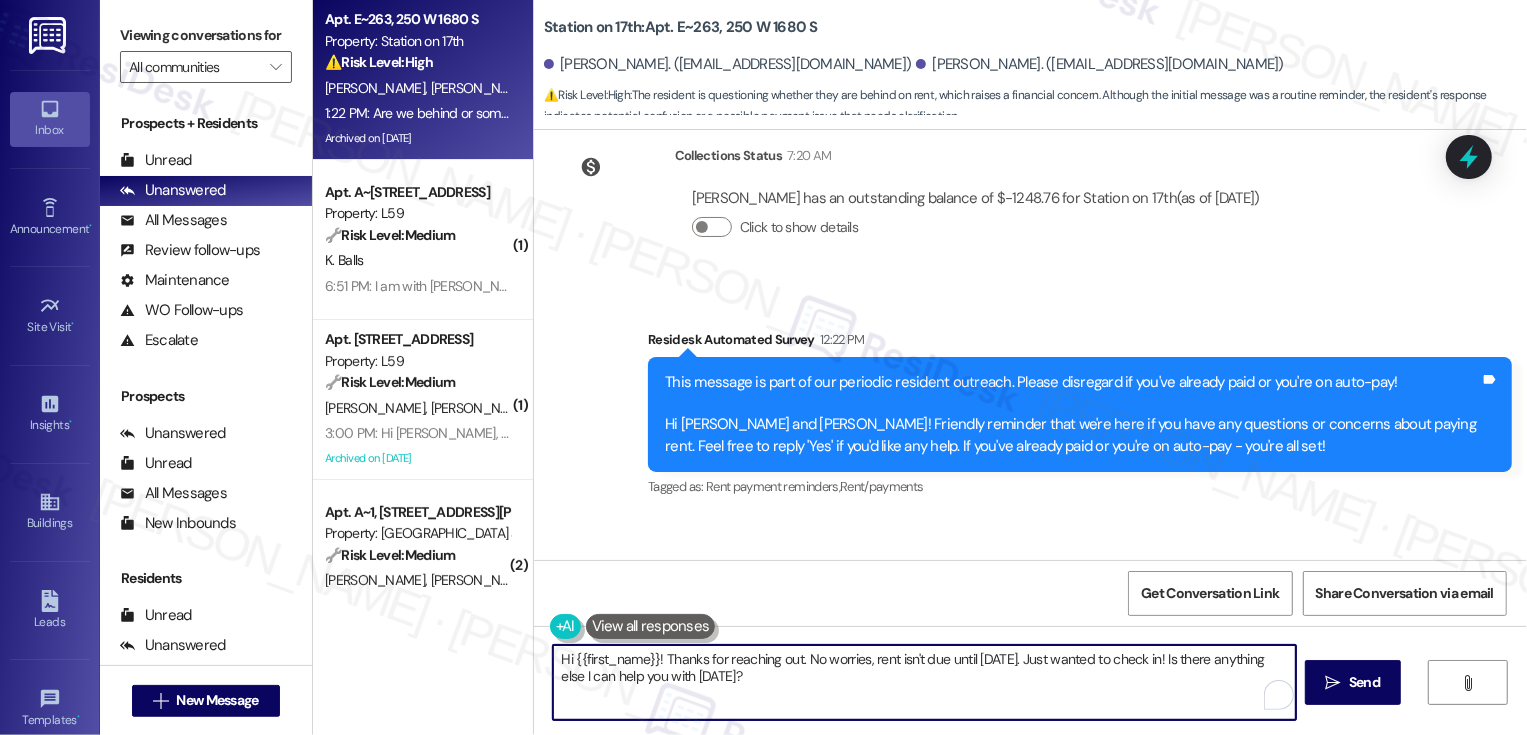 drag, startPoint x: 655, startPoint y: 658, endPoint x: 1029, endPoint y: 679, distance: 374.5891 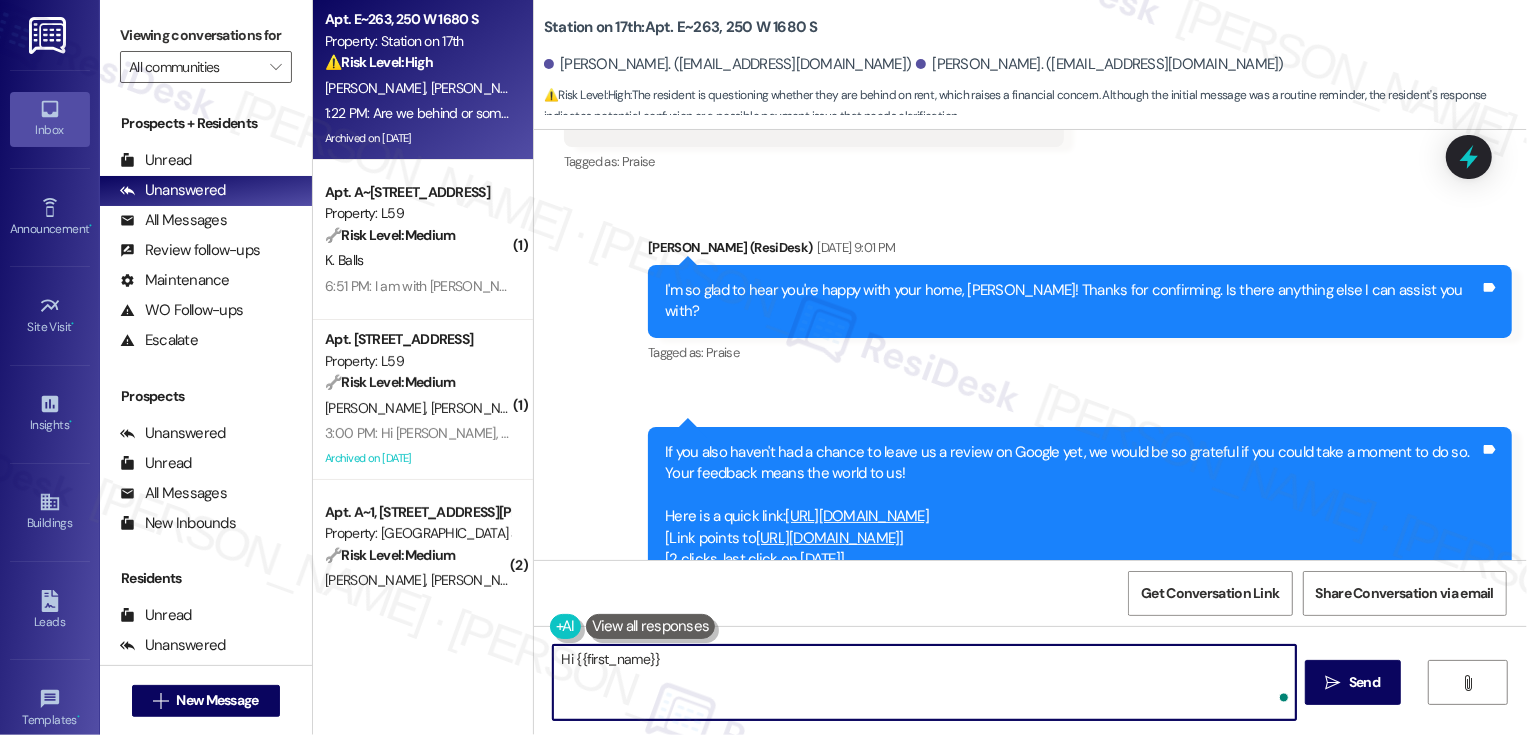 scroll, scrollTop: 6197, scrollLeft: 0, axis: vertical 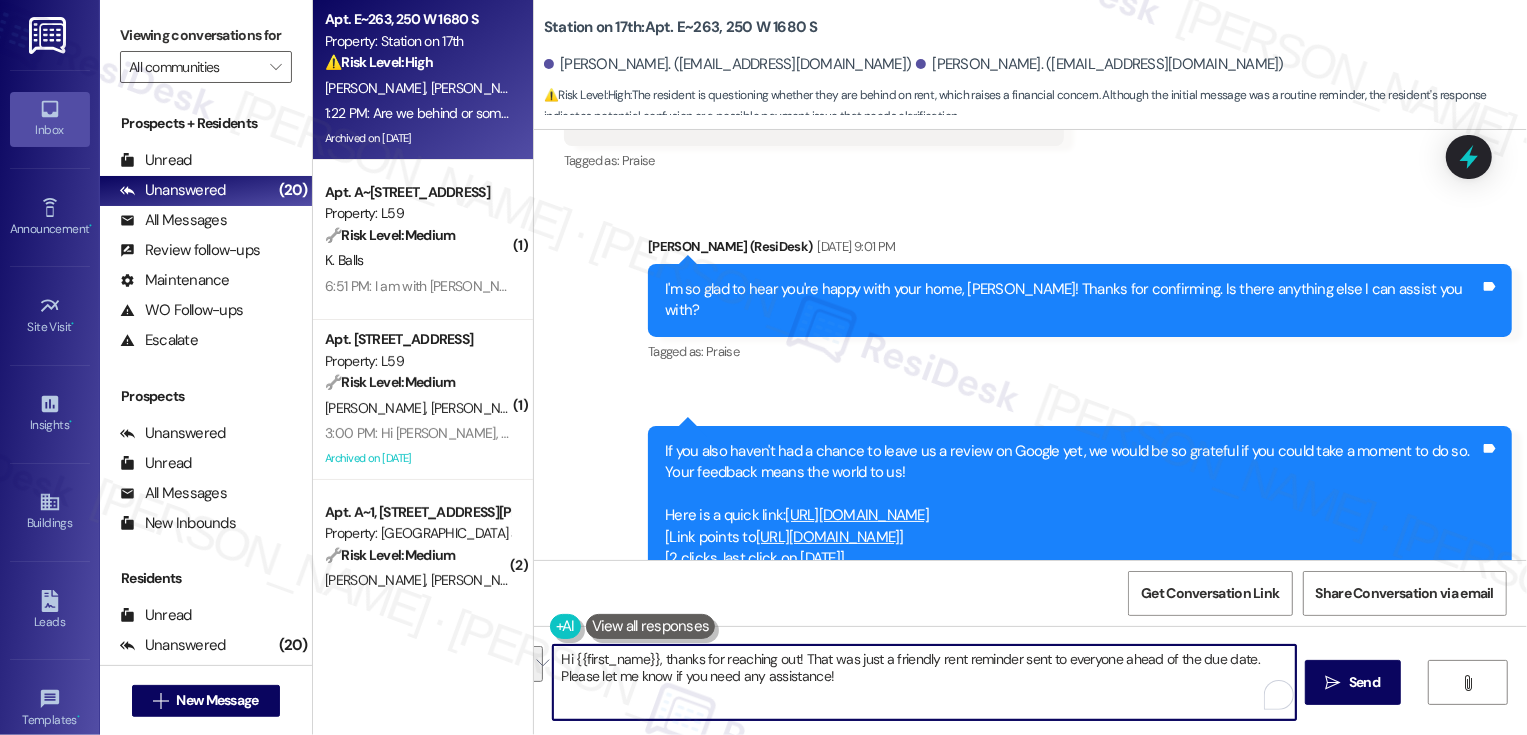 paste on "all residents ahead of the due date. Please let me know if there’s anything you need or if I can help with anything" 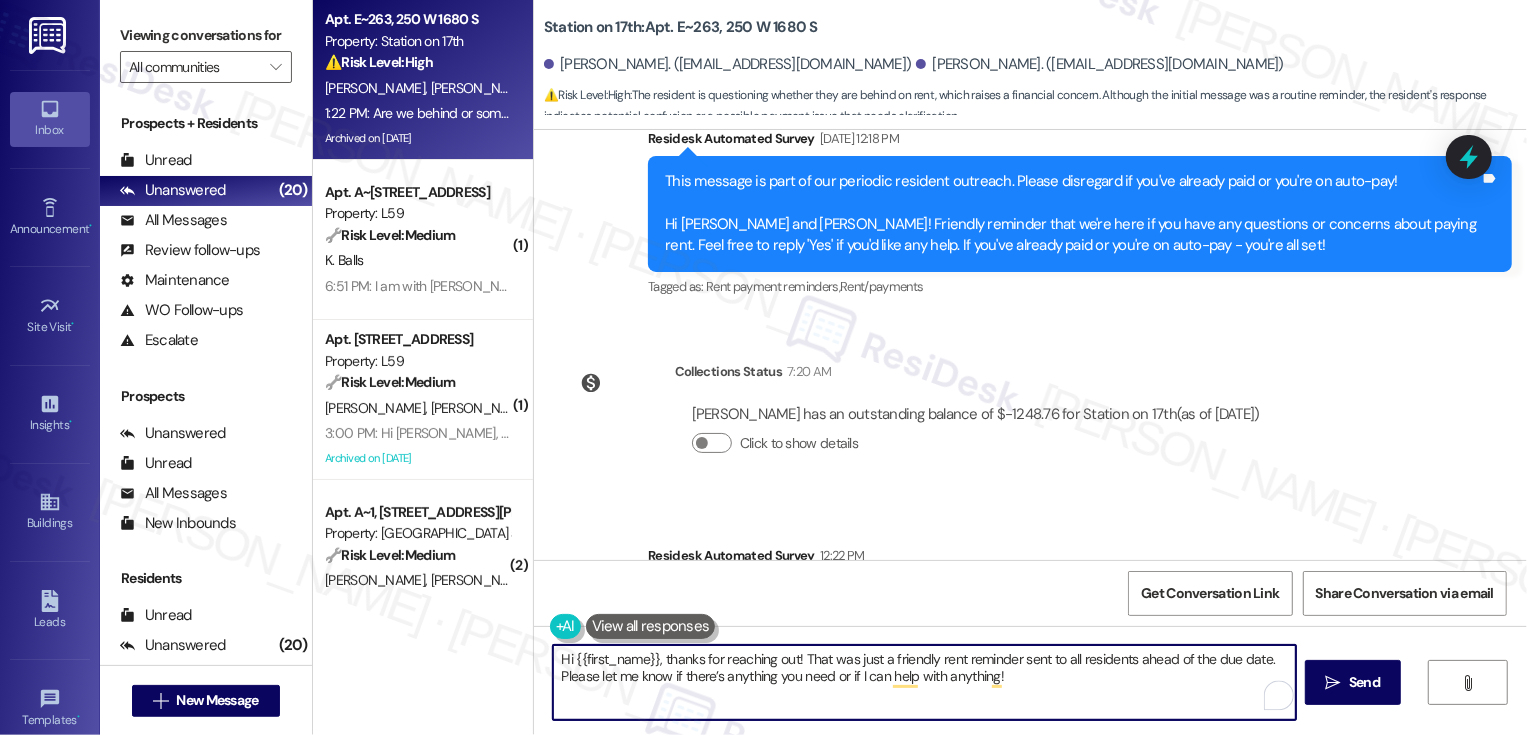 scroll, scrollTop: 6959, scrollLeft: 0, axis: vertical 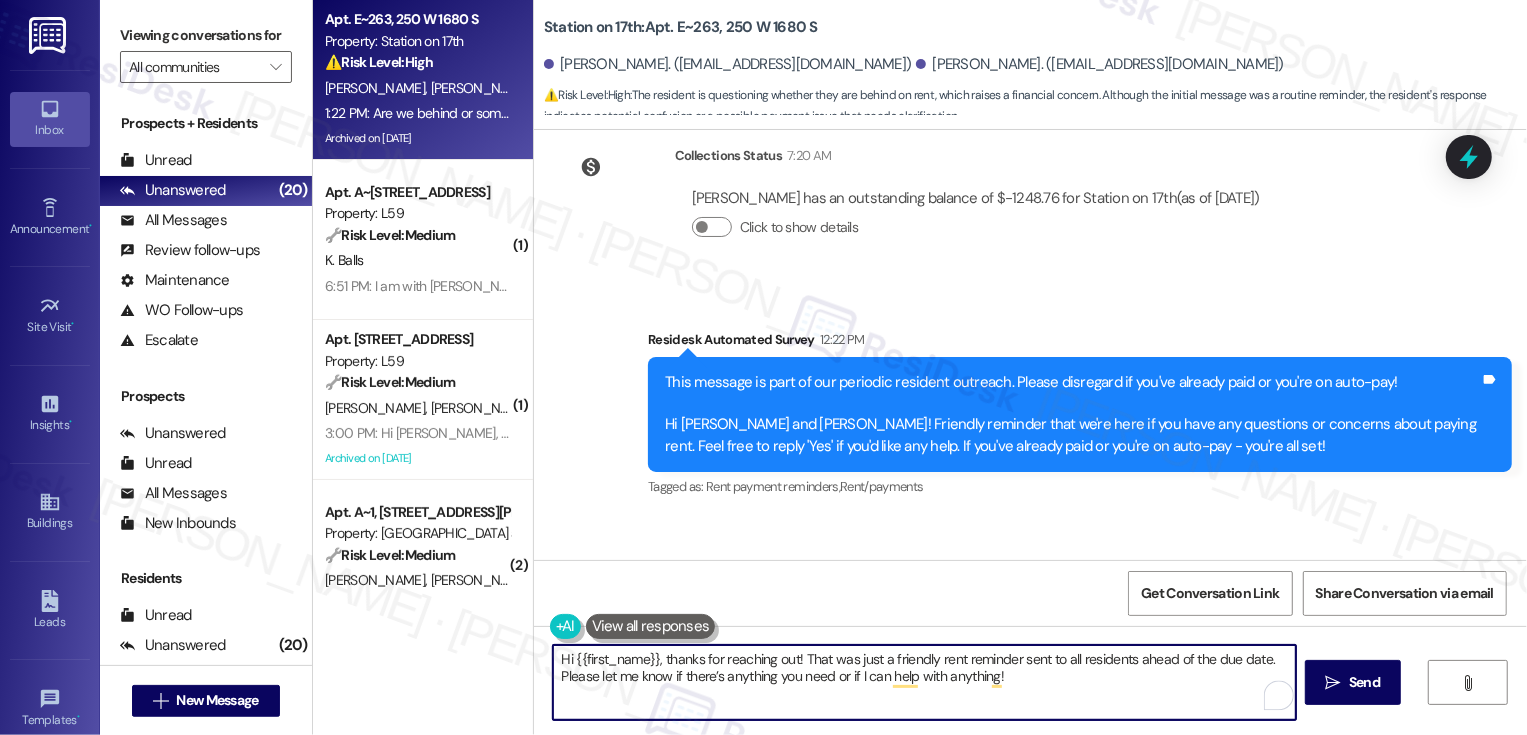 click on "Carrie Speer Question 1:22 PM" at bounding box center [793, 578] 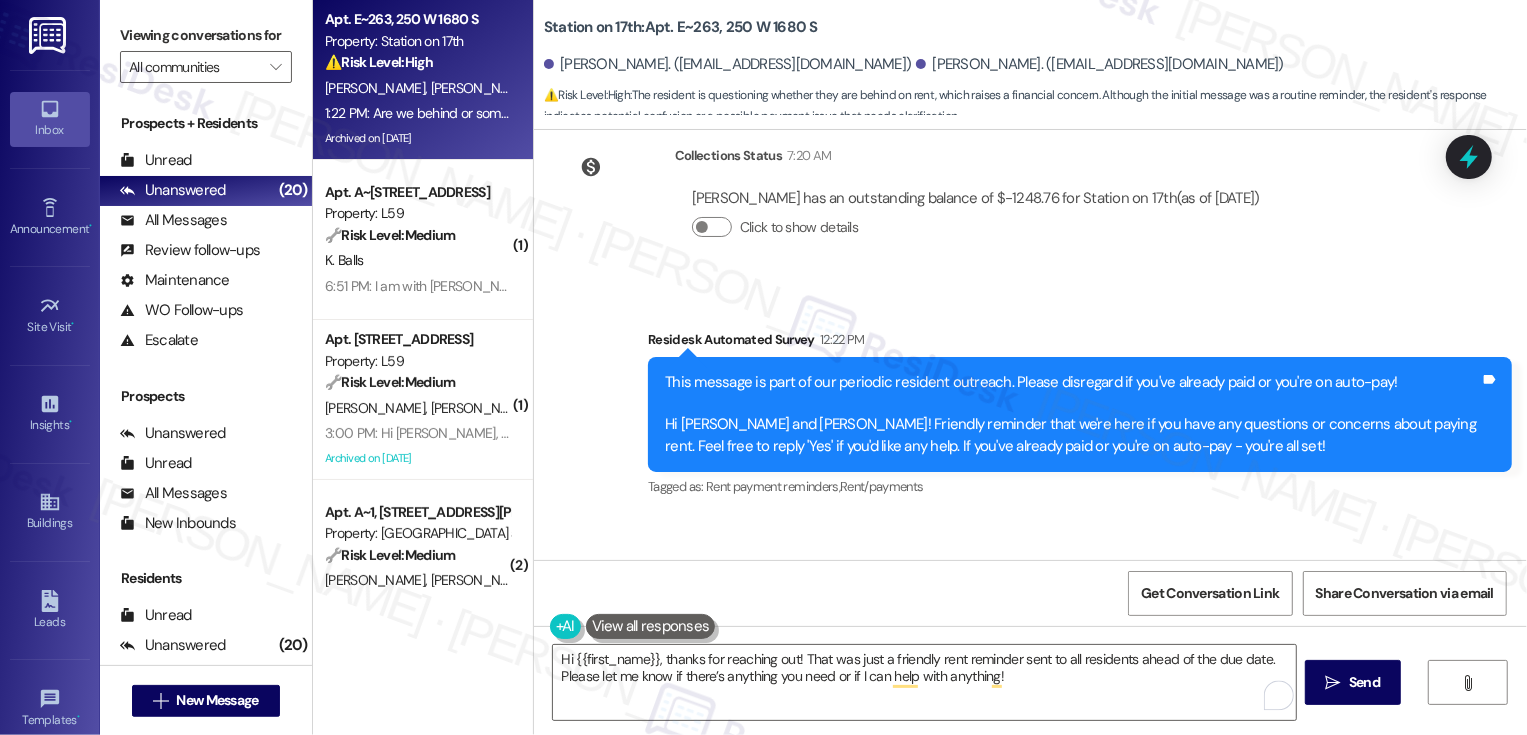copy on "Carrie" 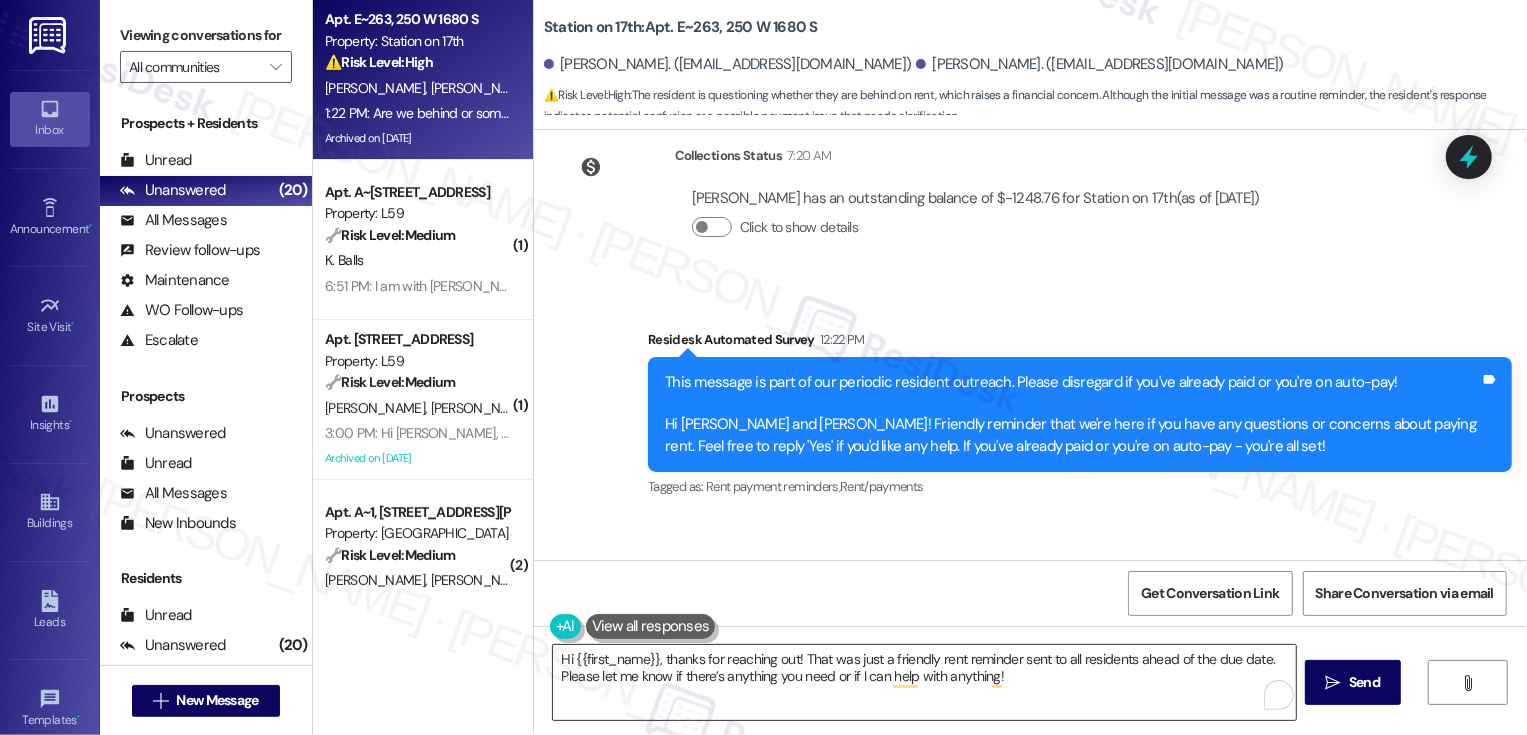 click on "Hi {{first_name}}, thanks for reaching out! That was just a friendly rent reminder sent to all residents ahead of the due date. Please let me know if there’s anything you need or if I can help with anything!" at bounding box center [924, 682] 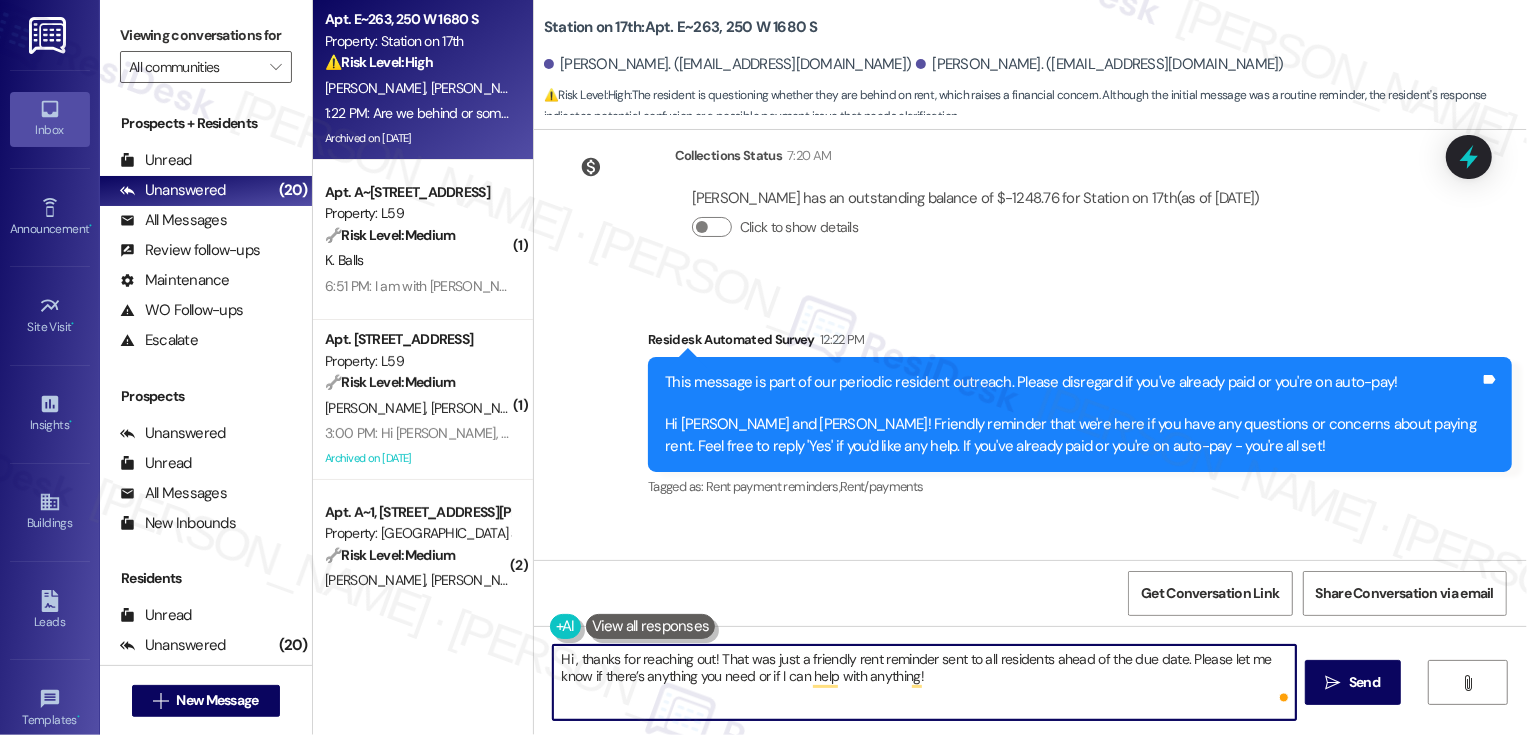 paste on "Carrie" 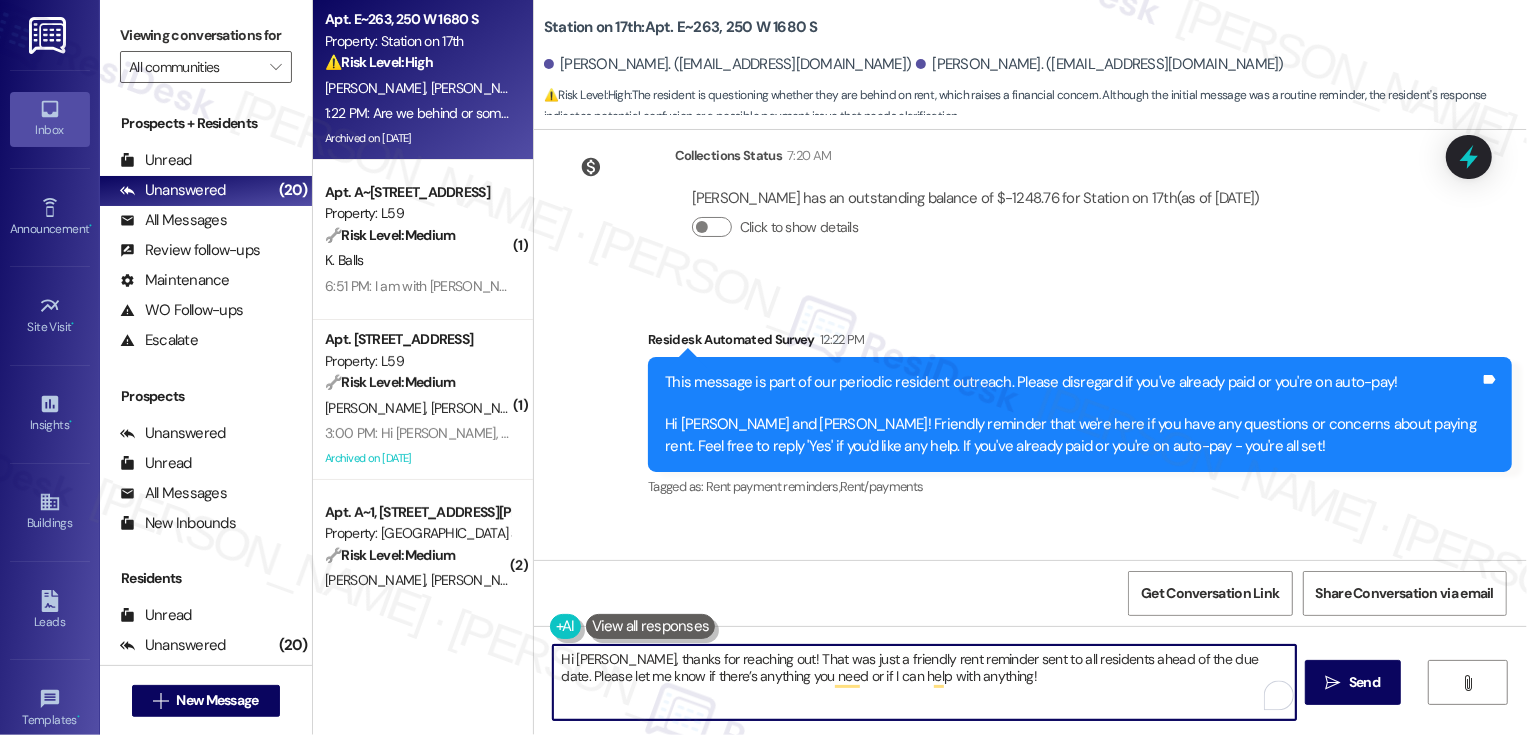 click on "Hi Carrie, thanks for reaching out! That was just a friendly rent reminder sent to all residents ahead of the due date. Please let me know if there’s anything you need or if I can help with anything!" at bounding box center [924, 682] 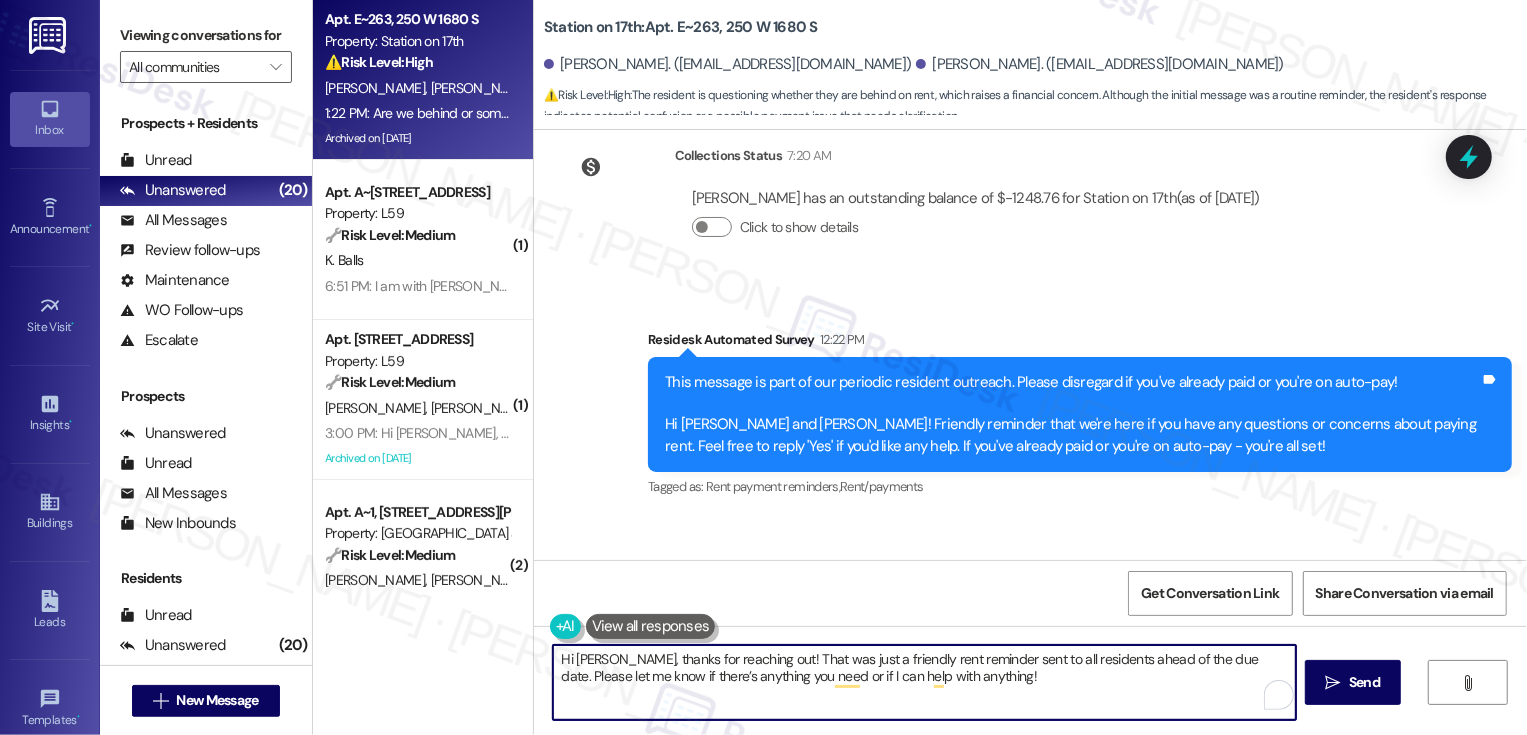 click on "Hi Carrie, thanks for reaching out! That was just a friendly rent reminder sent to all residents ahead of the due date. Please let me know if there’s anything you need or if I can help with anything!" at bounding box center (924, 682) 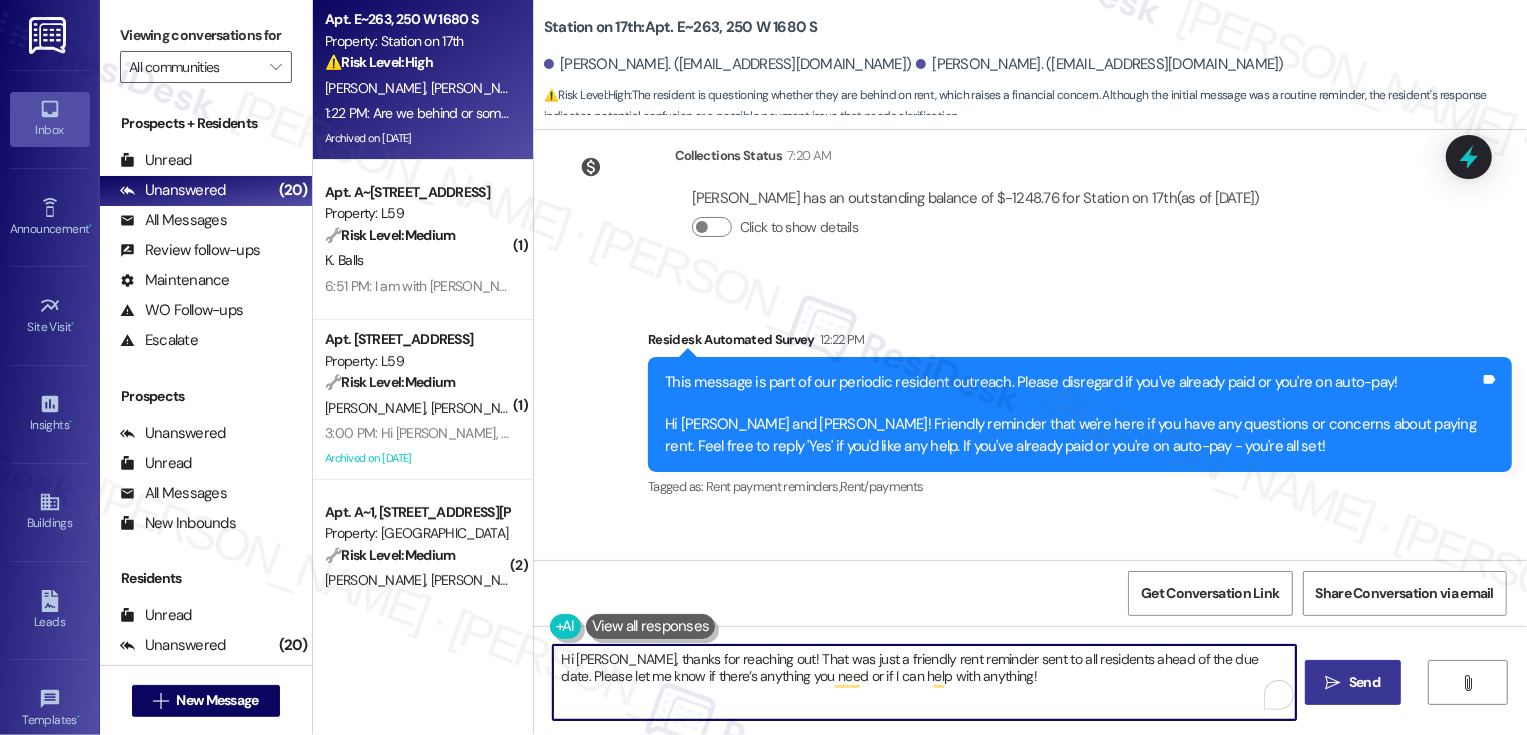 type on "Hi Carrie, thanks for reaching out! That was just a friendly rent reminder sent to all residents ahead of the due date. Please let me know if there’s anything you need or if I can help with anything!" 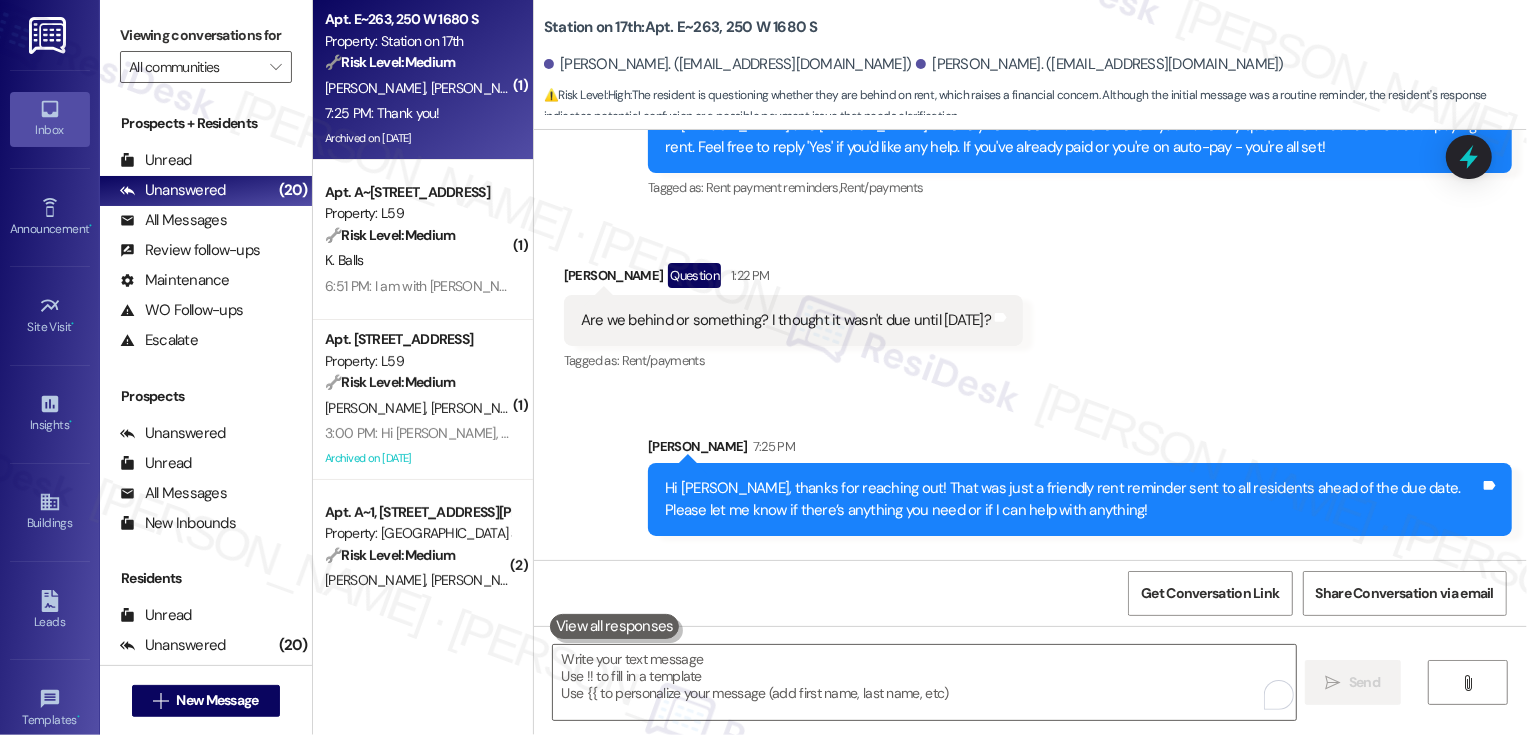 scroll, scrollTop: 7259, scrollLeft: 0, axis: vertical 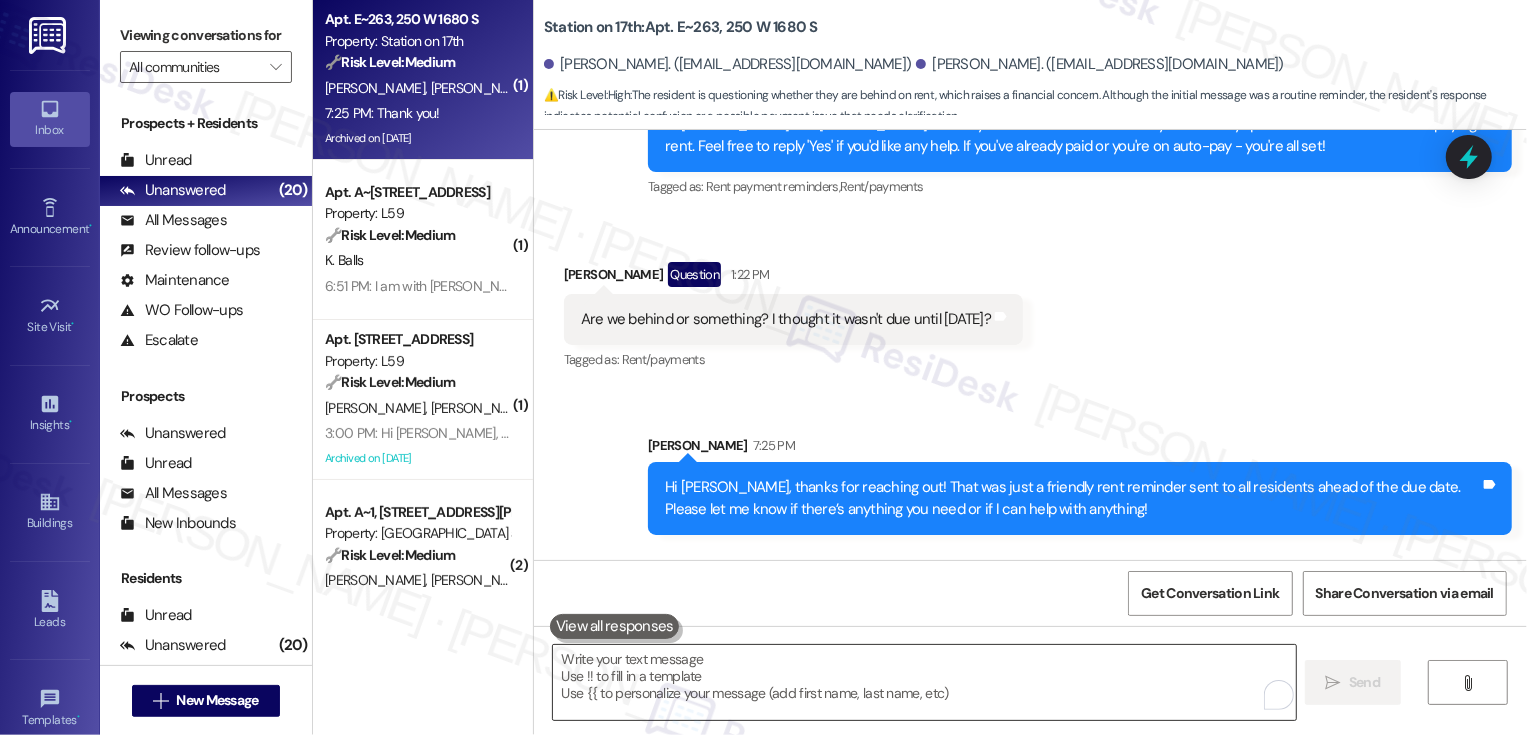 click at bounding box center [924, 682] 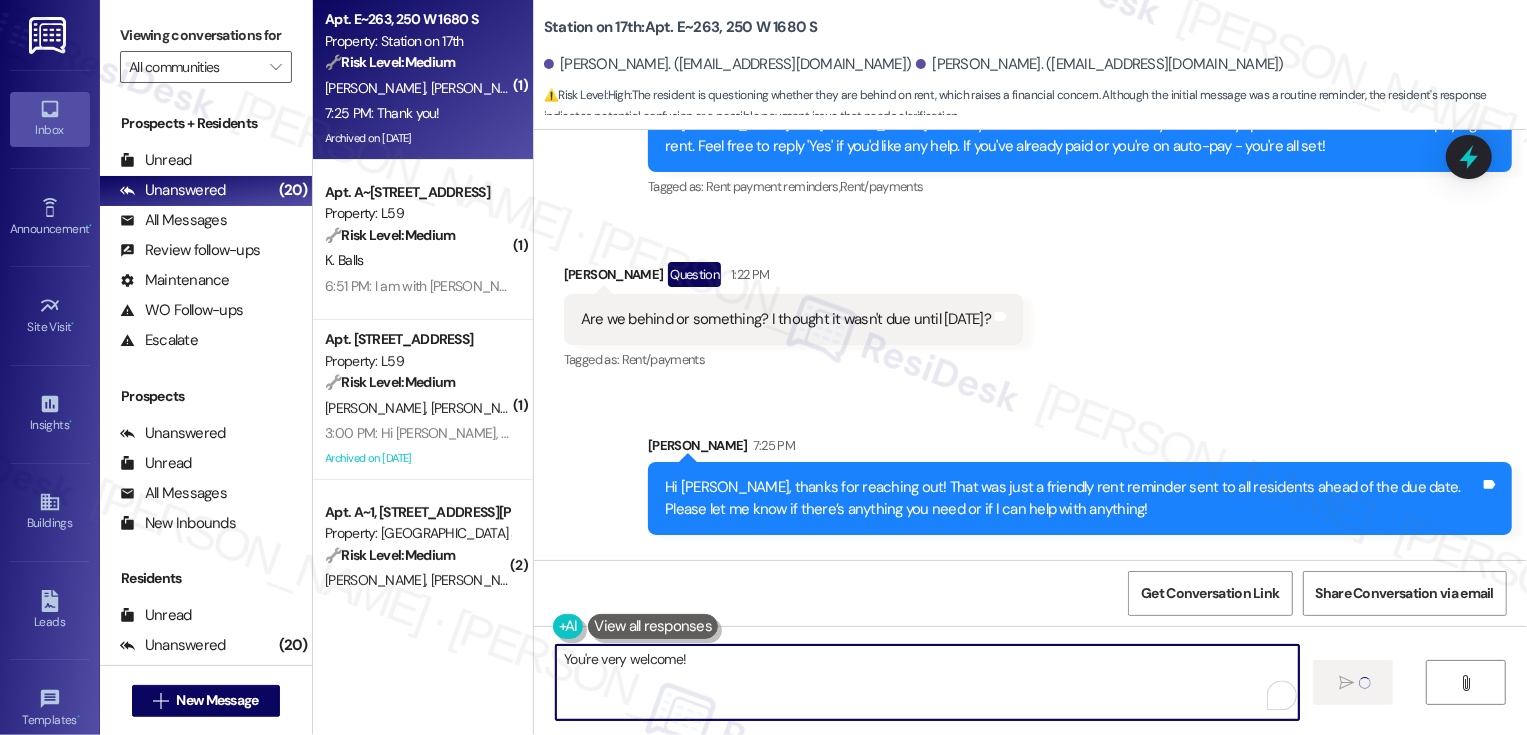 type on "You're very welcome!" 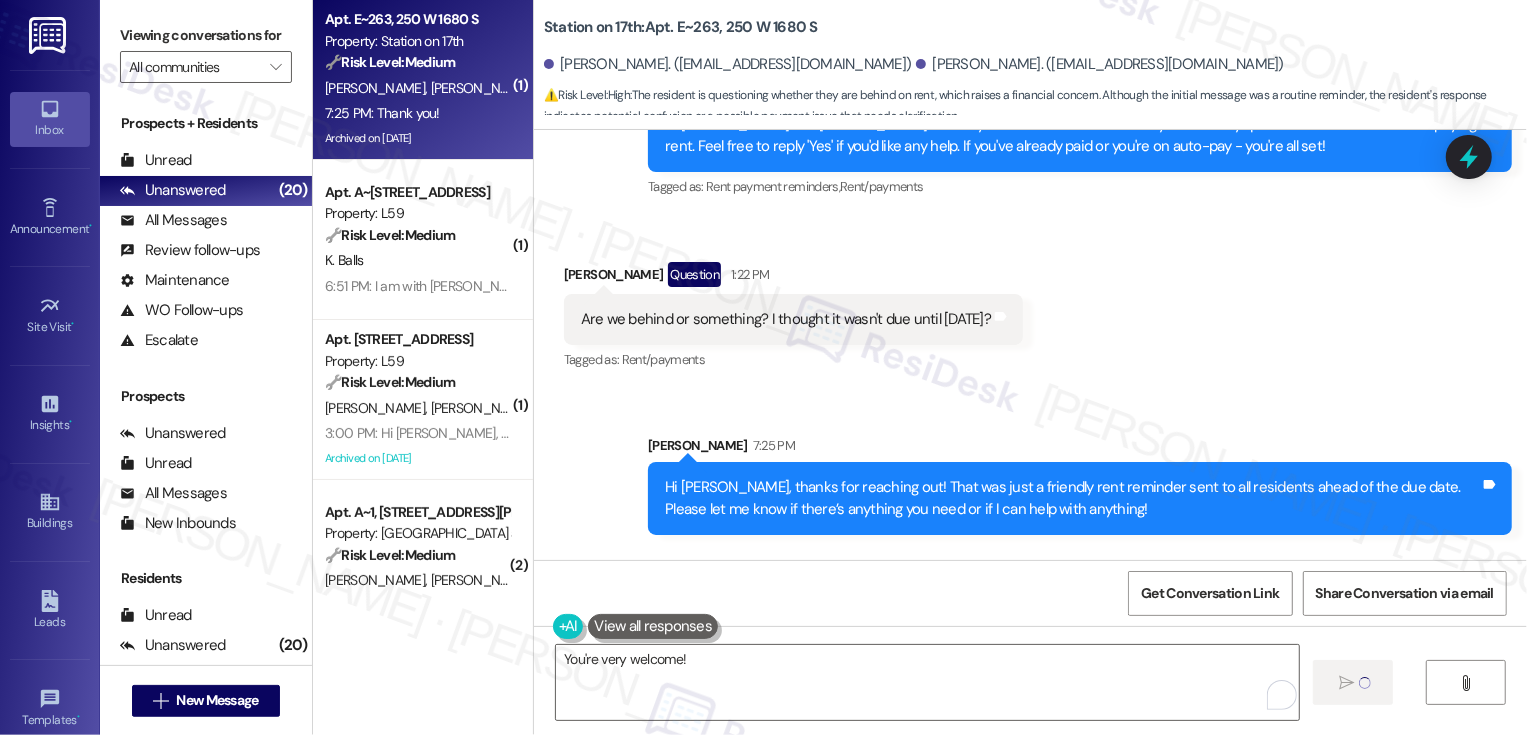 type 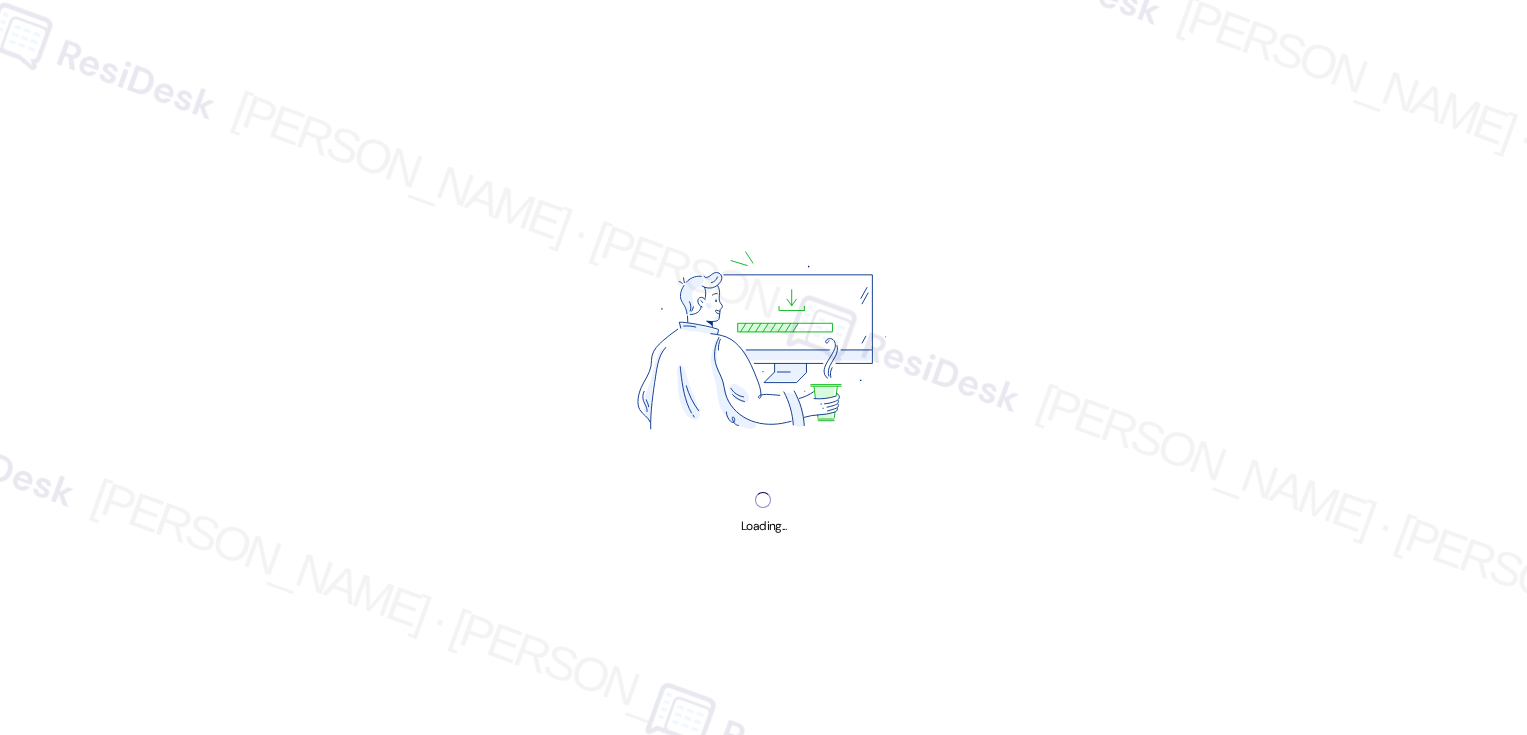 scroll, scrollTop: 0, scrollLeft: 0, axis: both 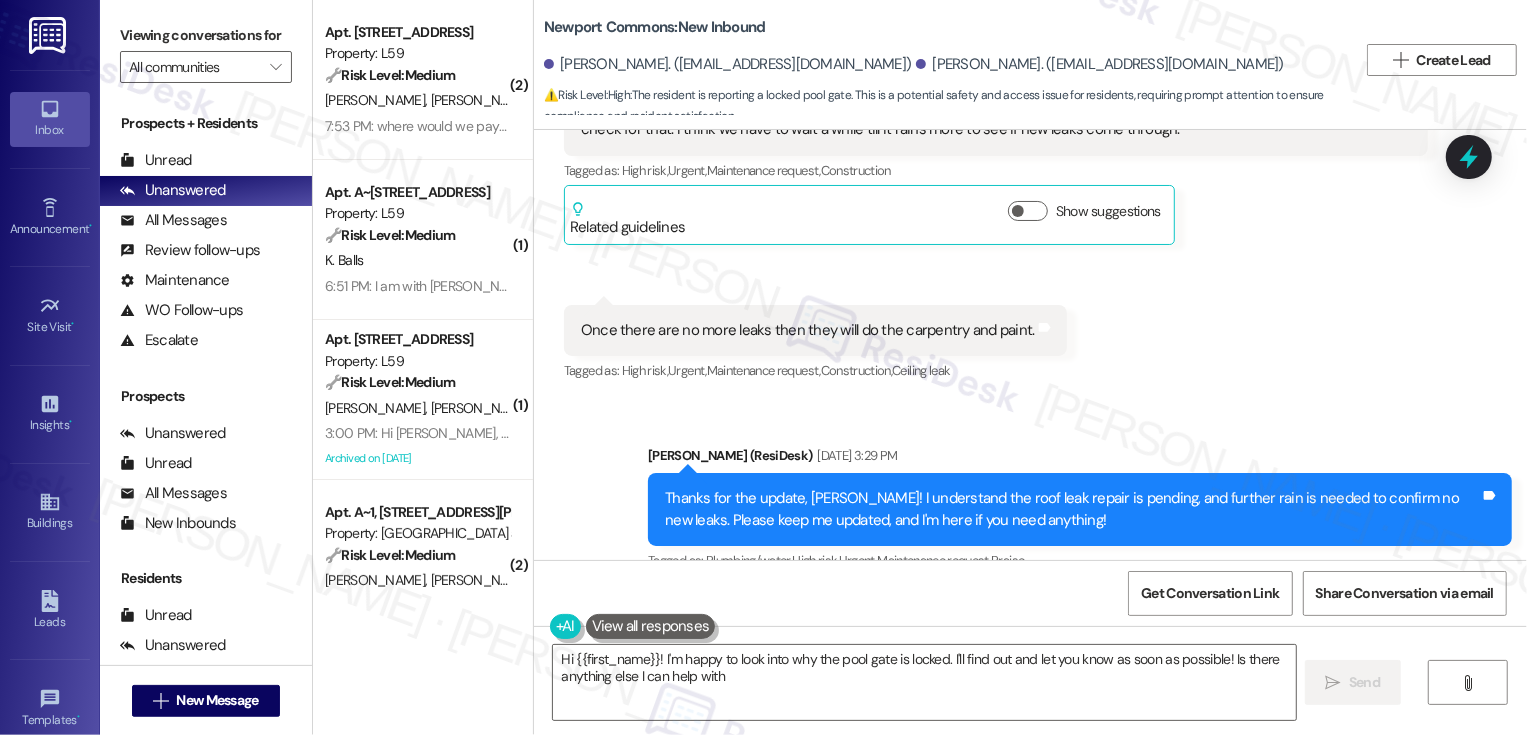 type on "Hi {{first_name}}! I'm happy to look into why the pool gate is locked. I'll find out and let you know as soon as possible! Is there anything else I can help with?" 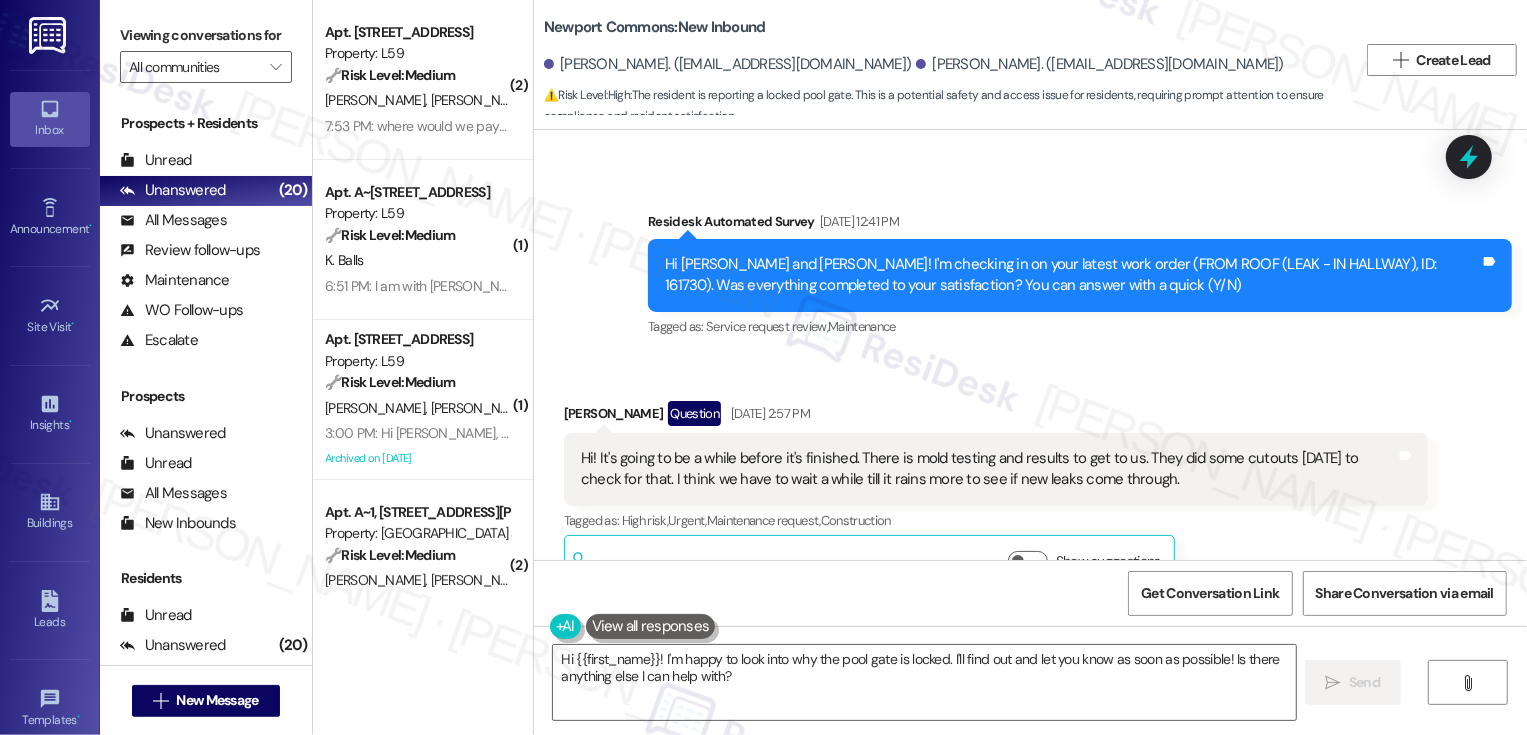 scroll, scrollTop: 22378, scrollLeft: 0, axis: vertical 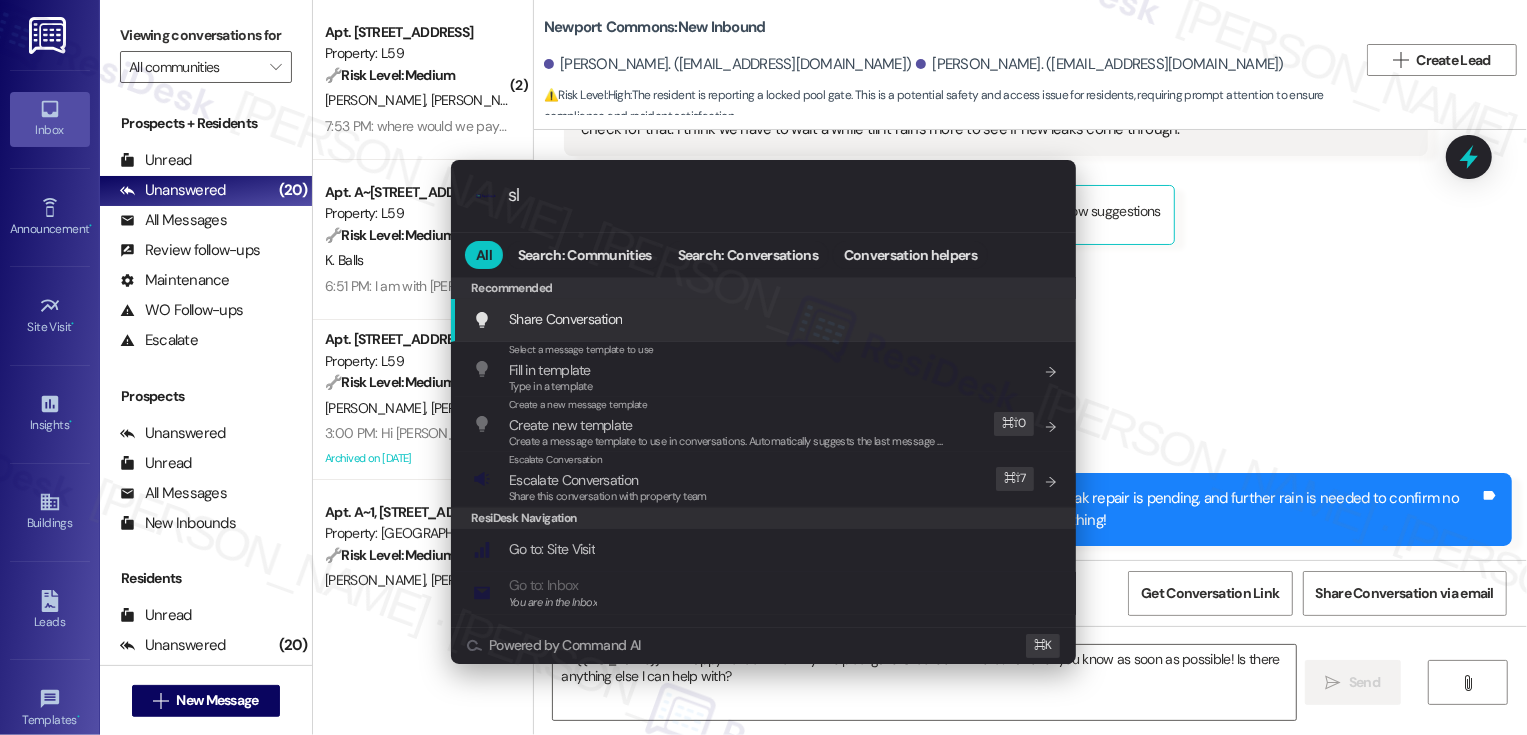 type on "sla" 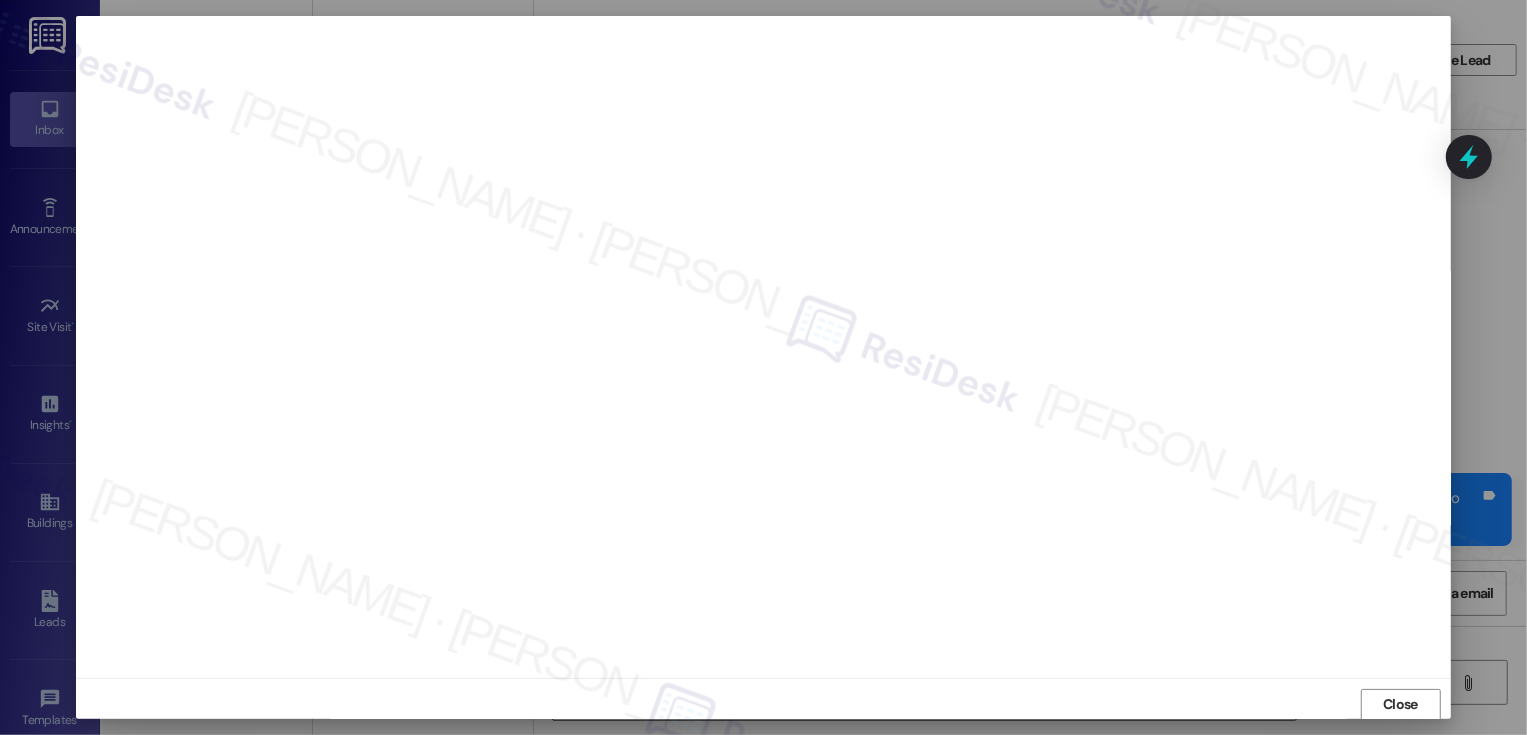 scroll, scrollTop: 11, scrollLeft: 0, axis: vertical 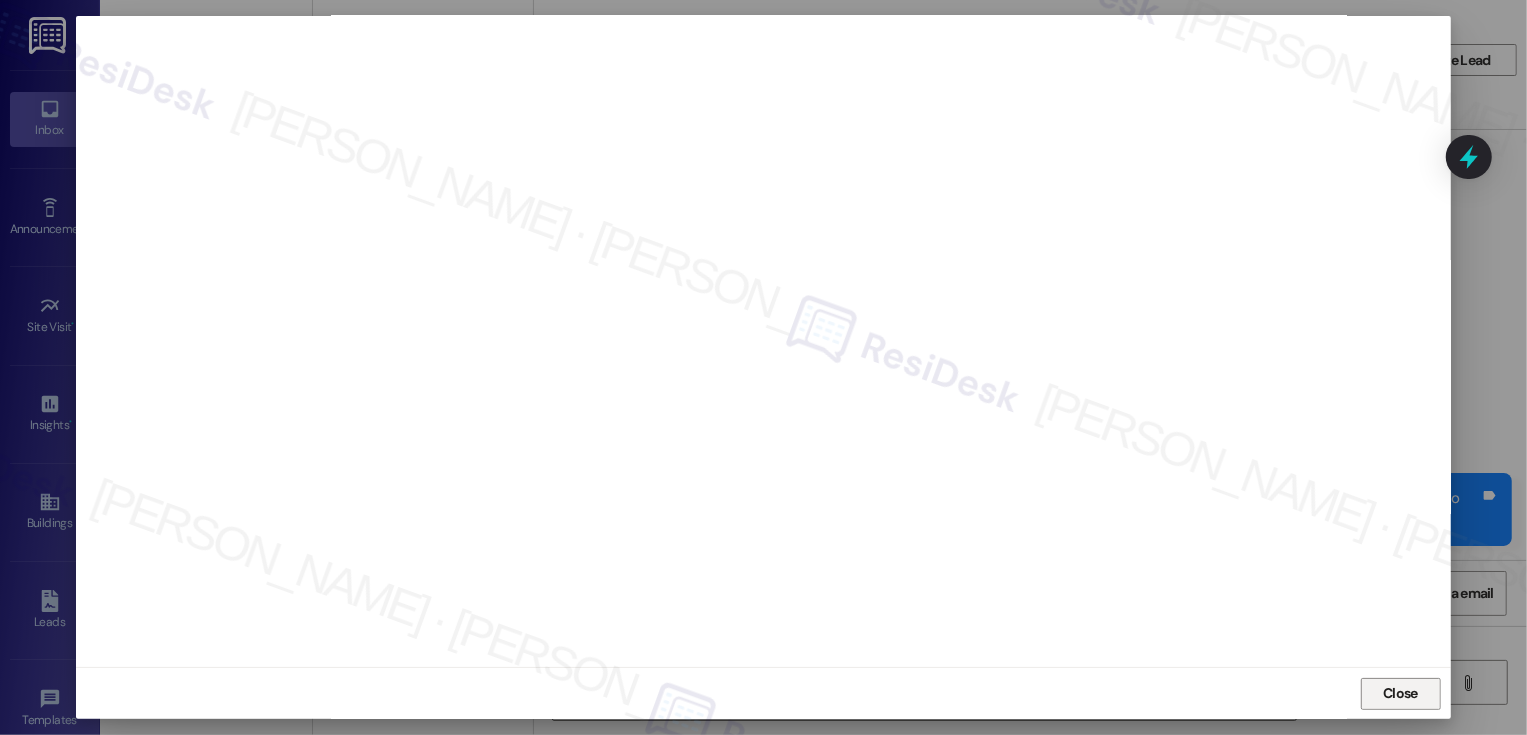 click on "Close" at bounding box center [1400, 693] 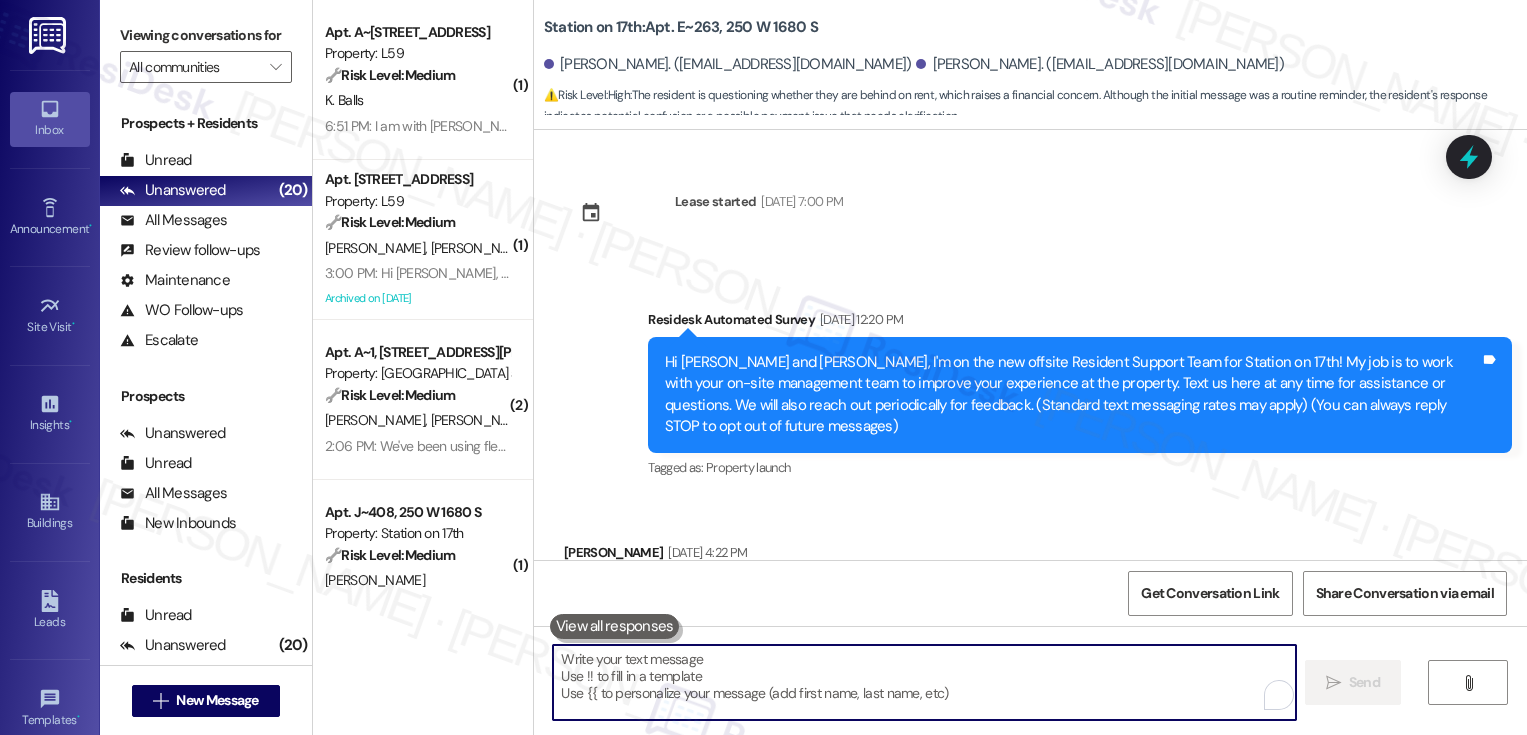 scroll, scrollTop: 0, scrollLeft: 0, axis: both 